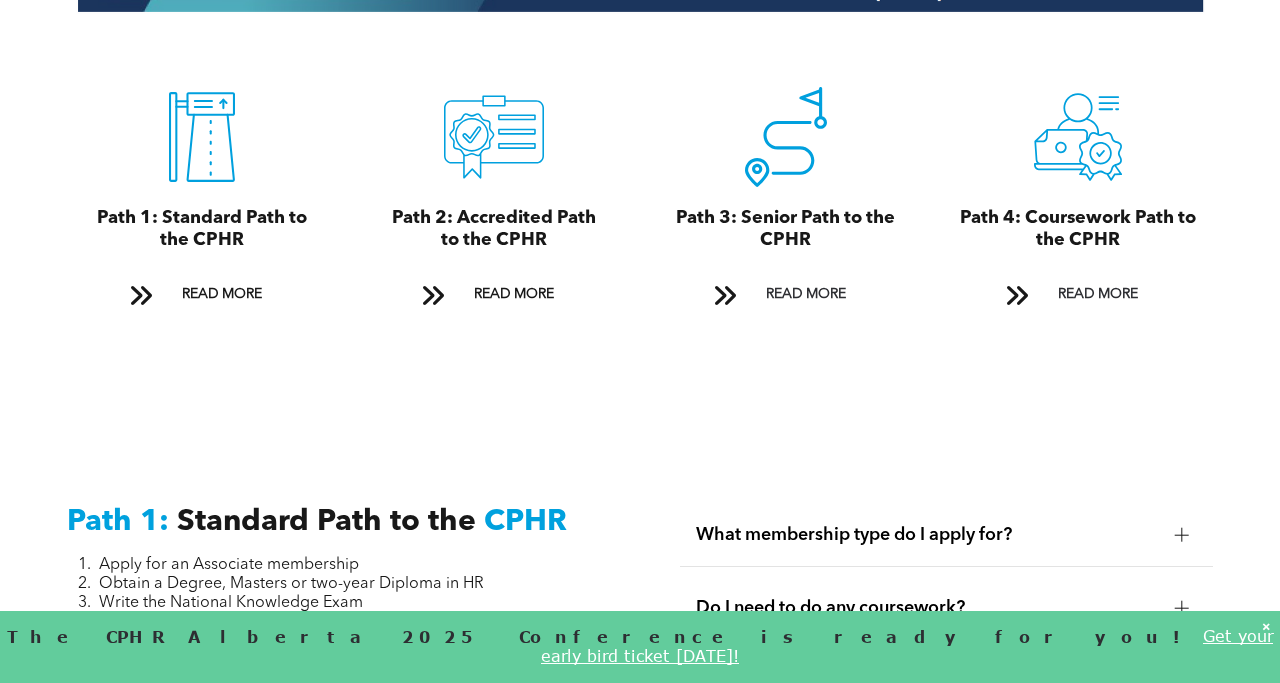 scroll, scrollTop: 2240, scrollLeft: 0, axis: vertical 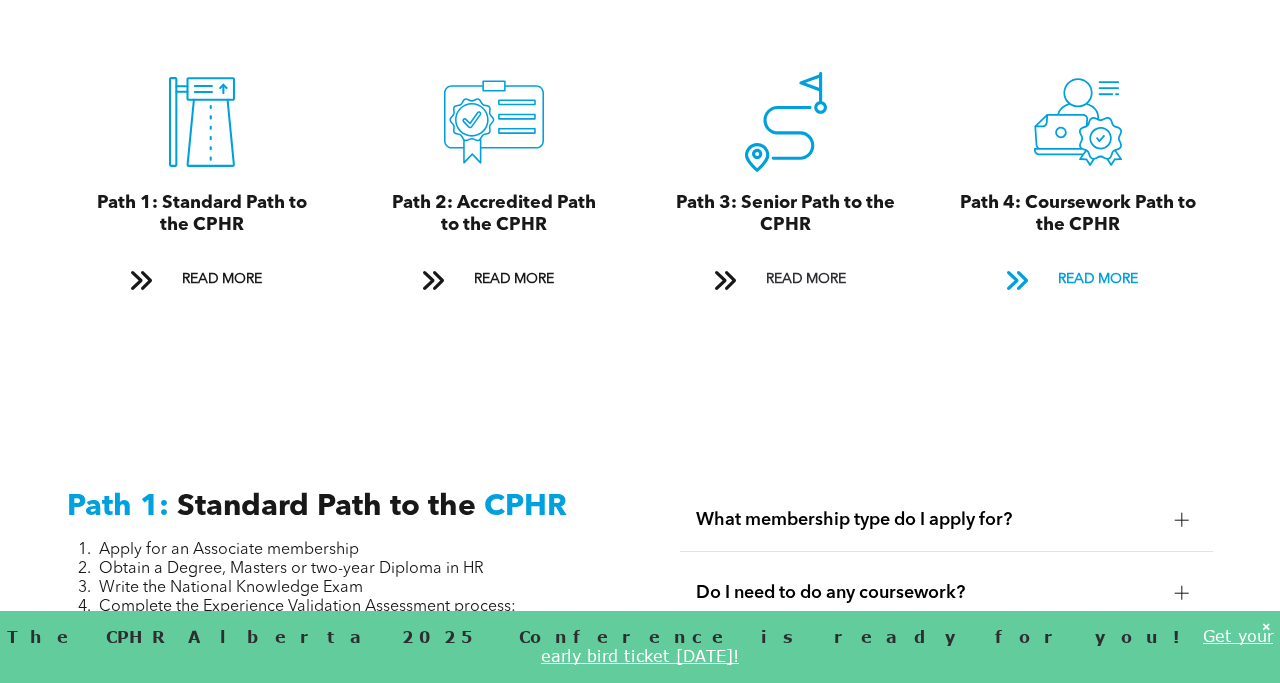 click on "READ MORE" at bounding box center (1098, 279) 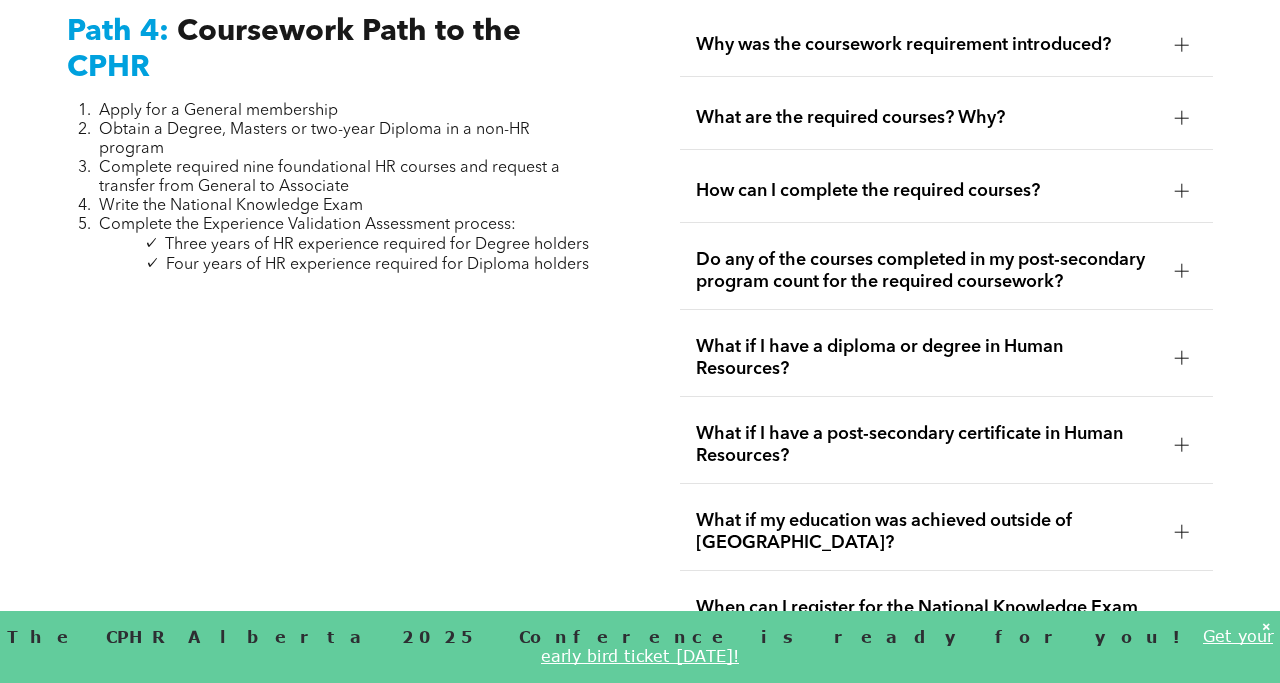 scroll, scrollTop: 6186, scrollLeft: 0, axis: vertical 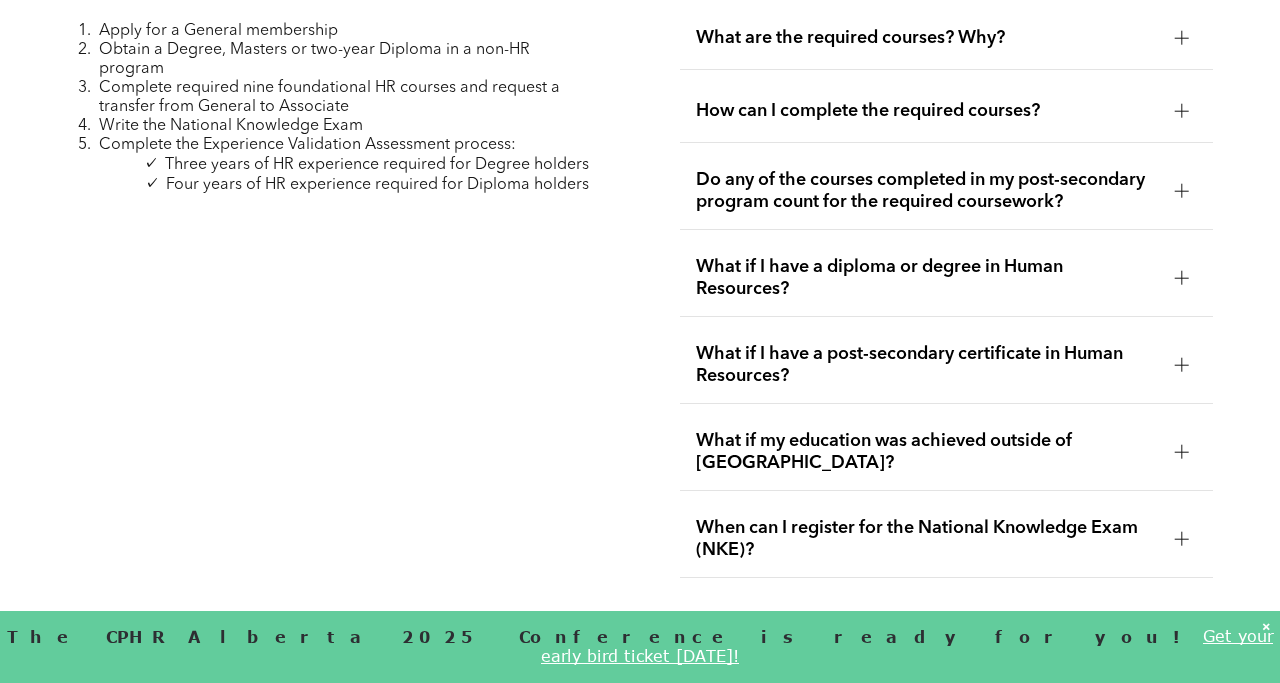 click at bounding box center [1182, 365] 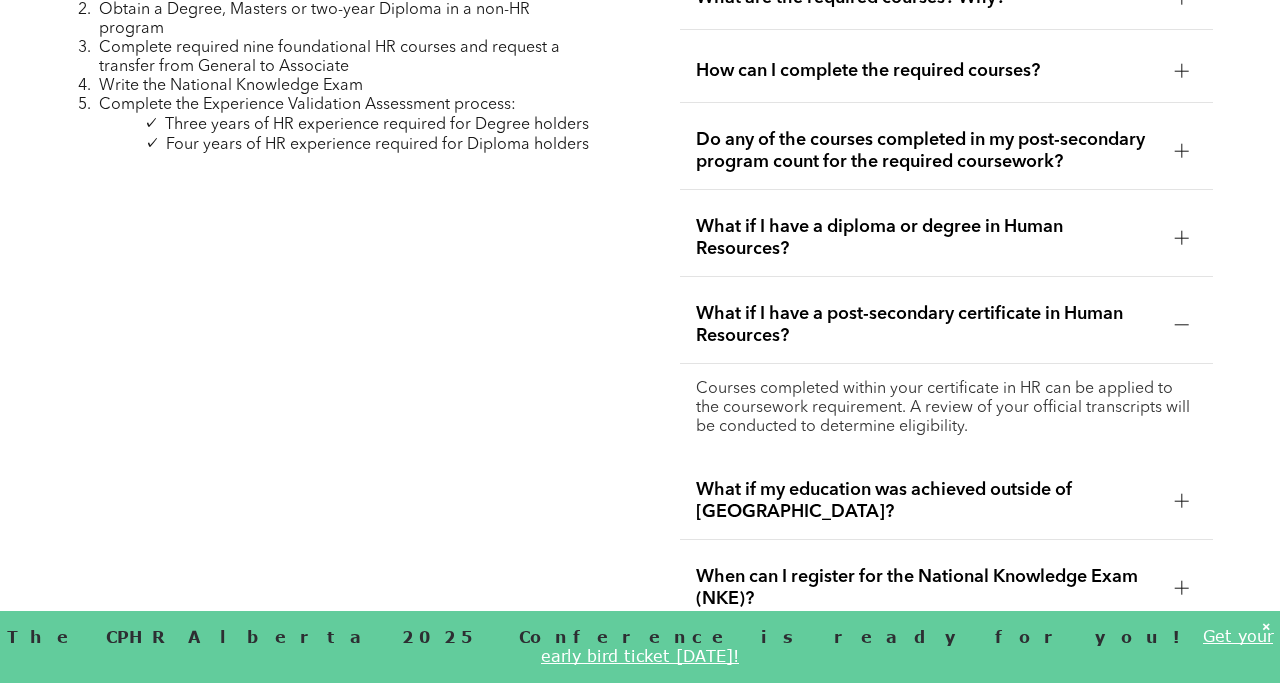 scroll, scrollTop: 6306, scrollLeft: 0, axis: vertical 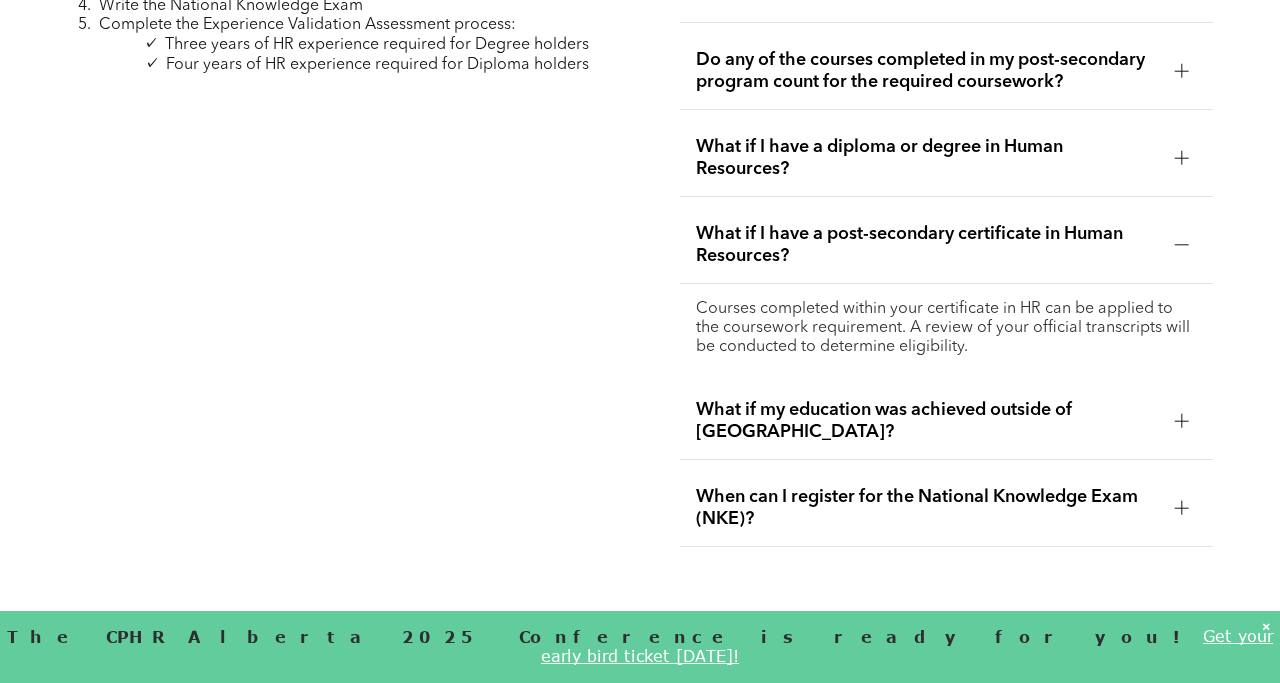 click at bounding box center [1182, 508] 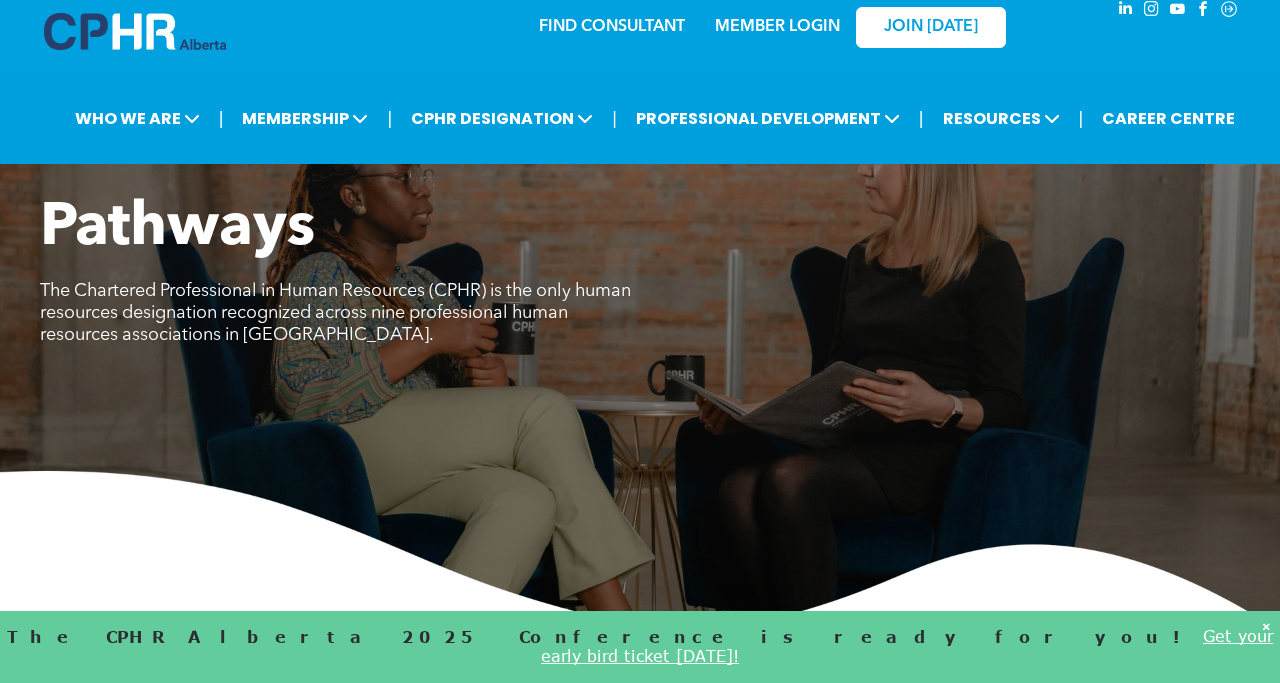 scroll, scrollTop: 0, scrollLeft: 0, axis: both 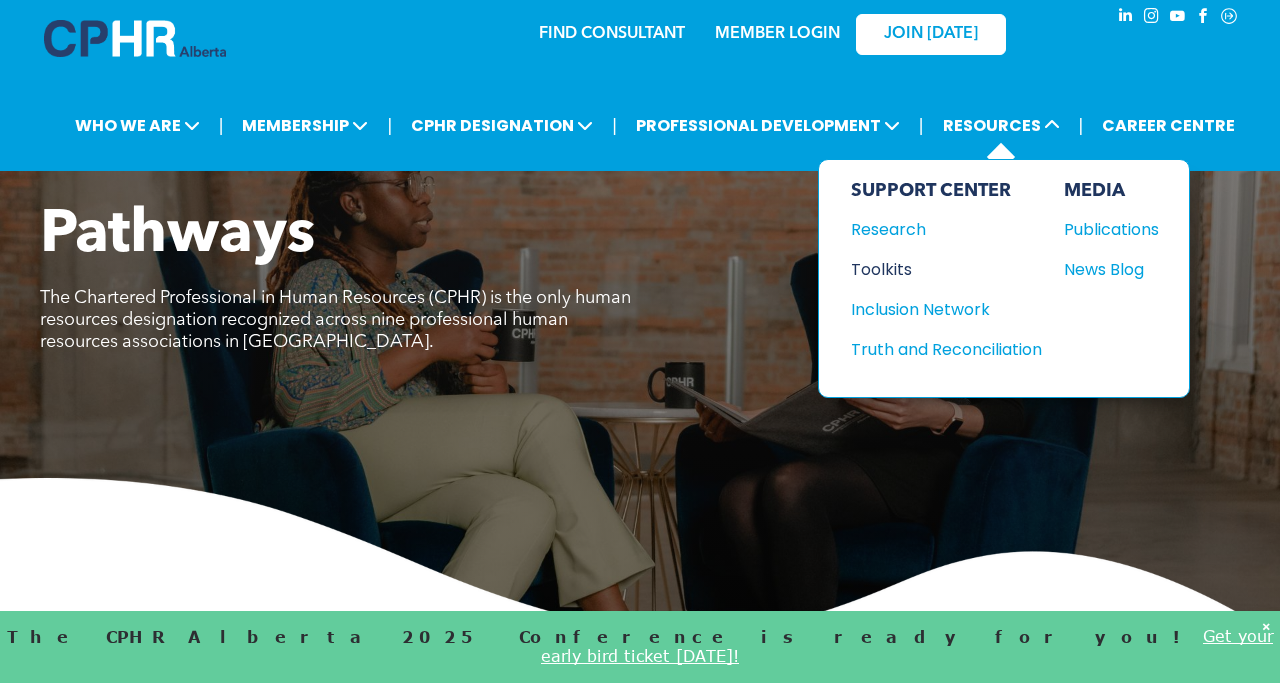 click on "Toolkits" at bounding box center (937, 269) 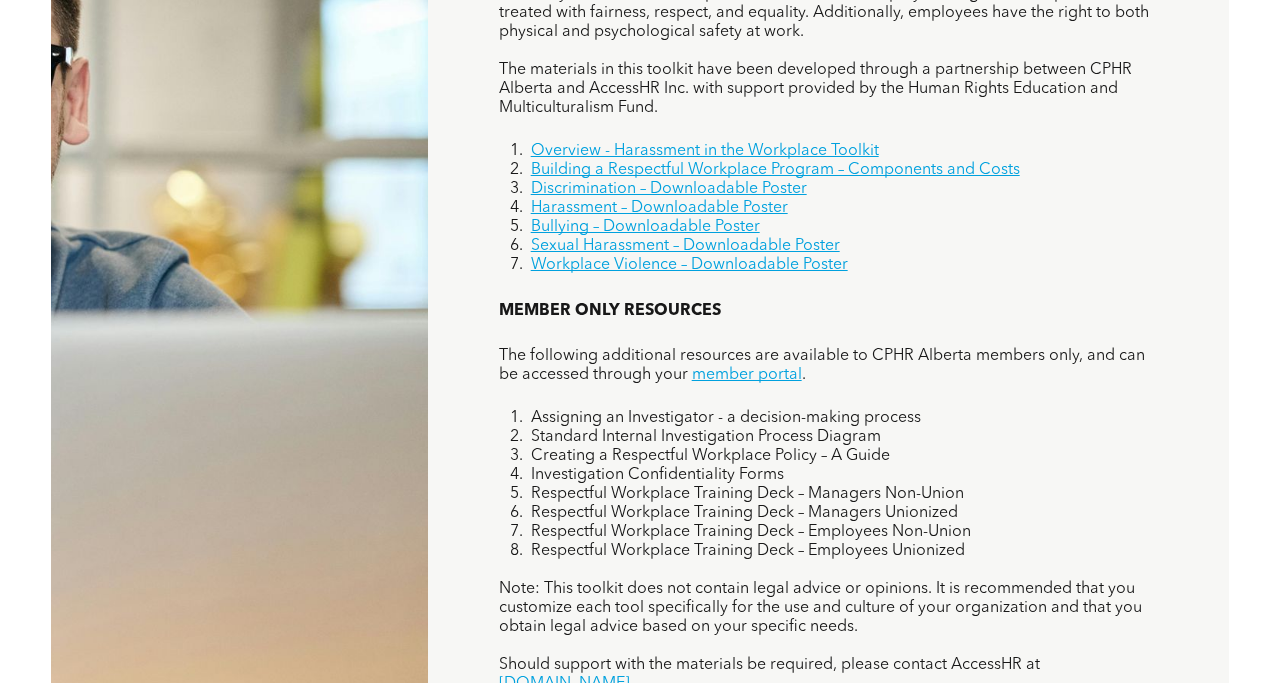 scroll, scrollTop: 1240, scrollLeft: 0, axis: vertical 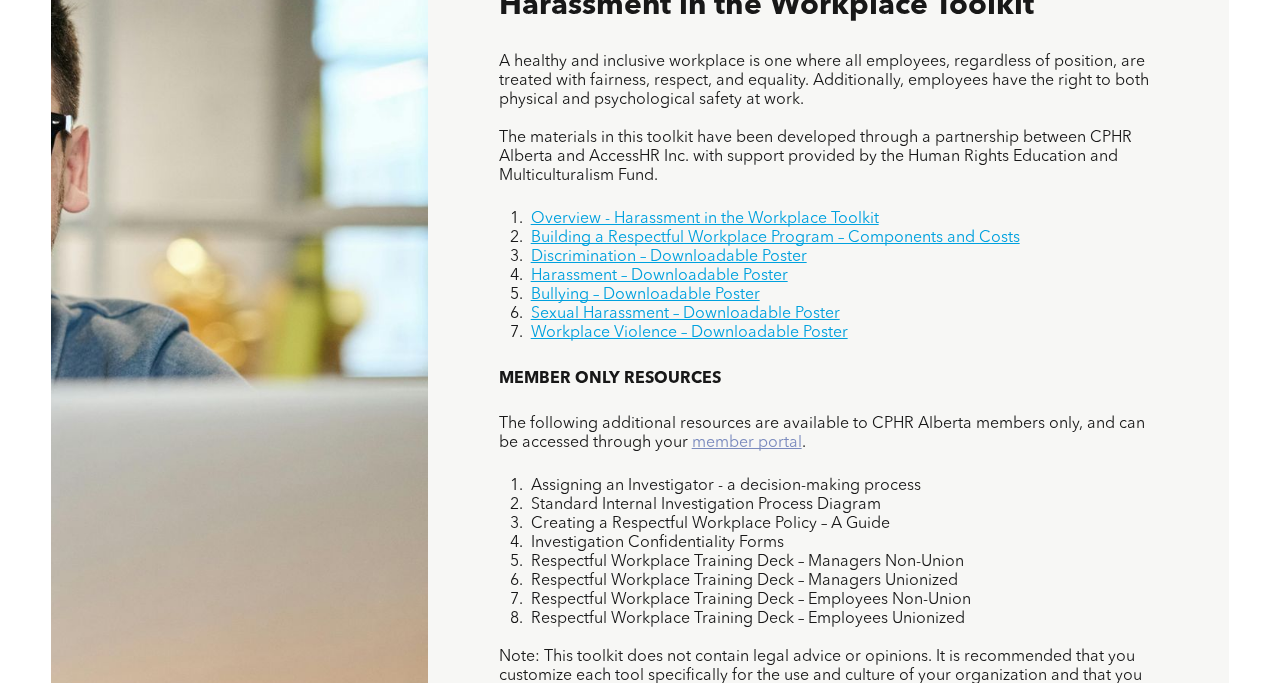 click on "member portal" at bounding box center (747, 443) 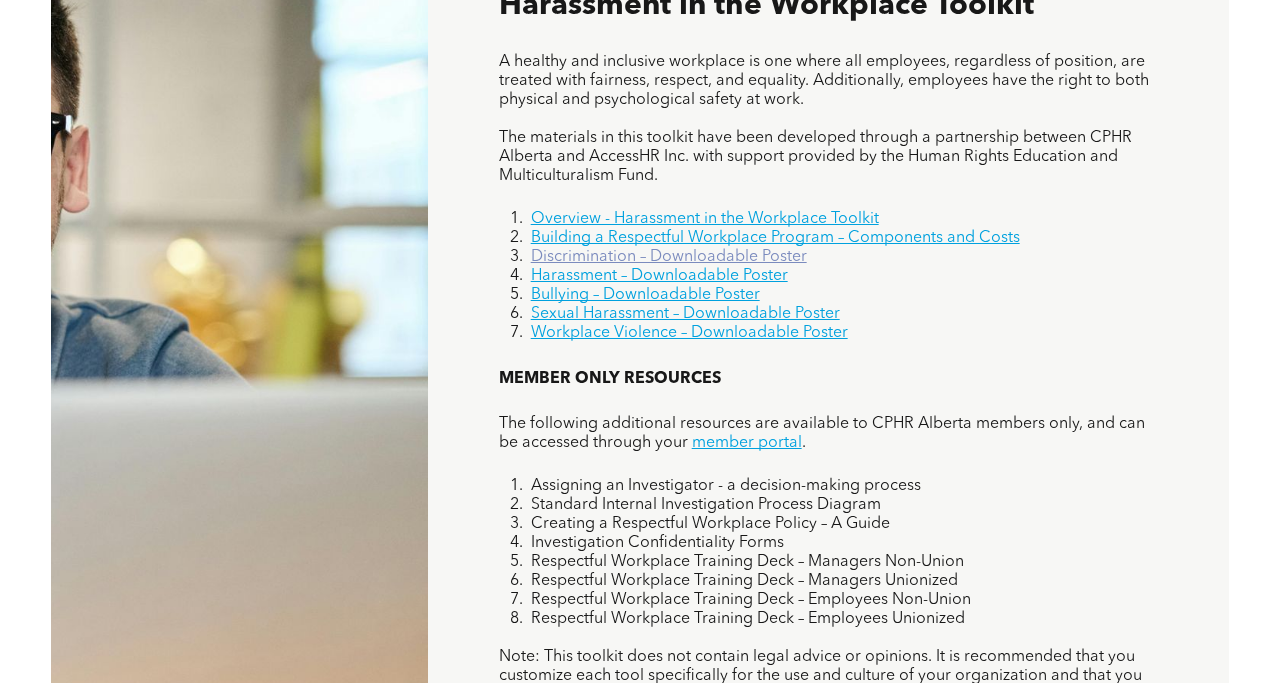 click on "Discrimination – Downloadable Poster" at bounding box center [669, 257] 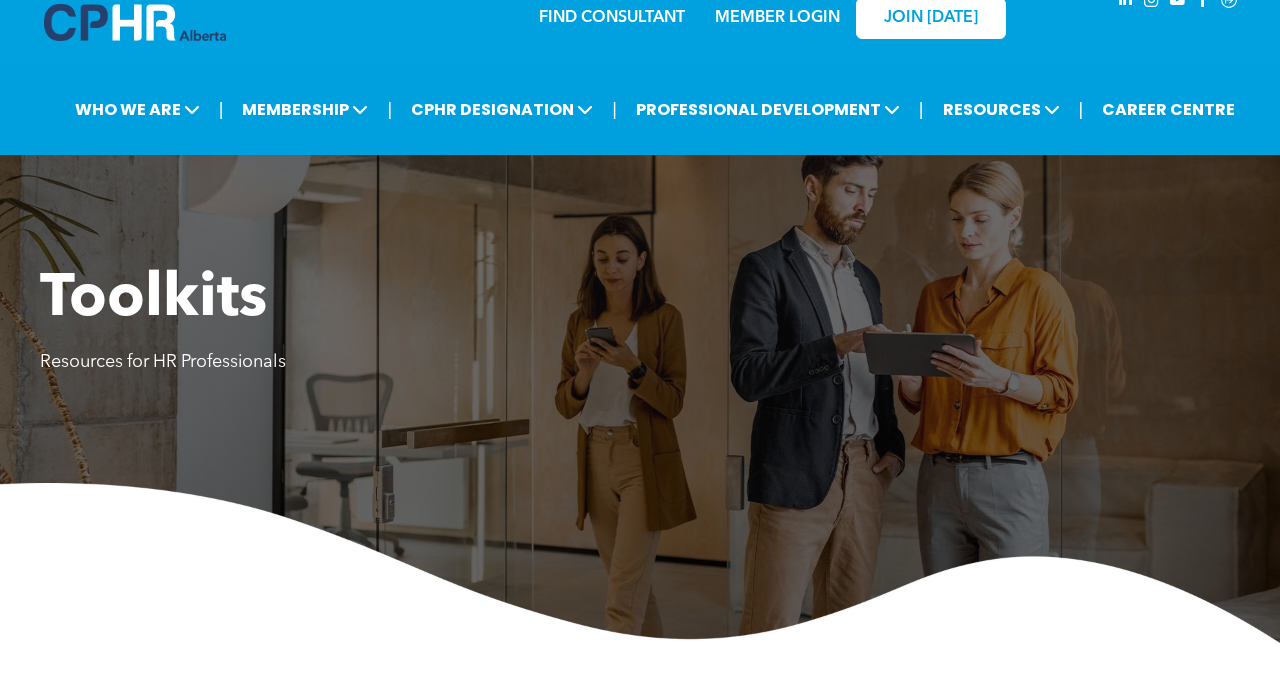 scroll, scrollTop: 0, scrollLeft: 0, axis: both 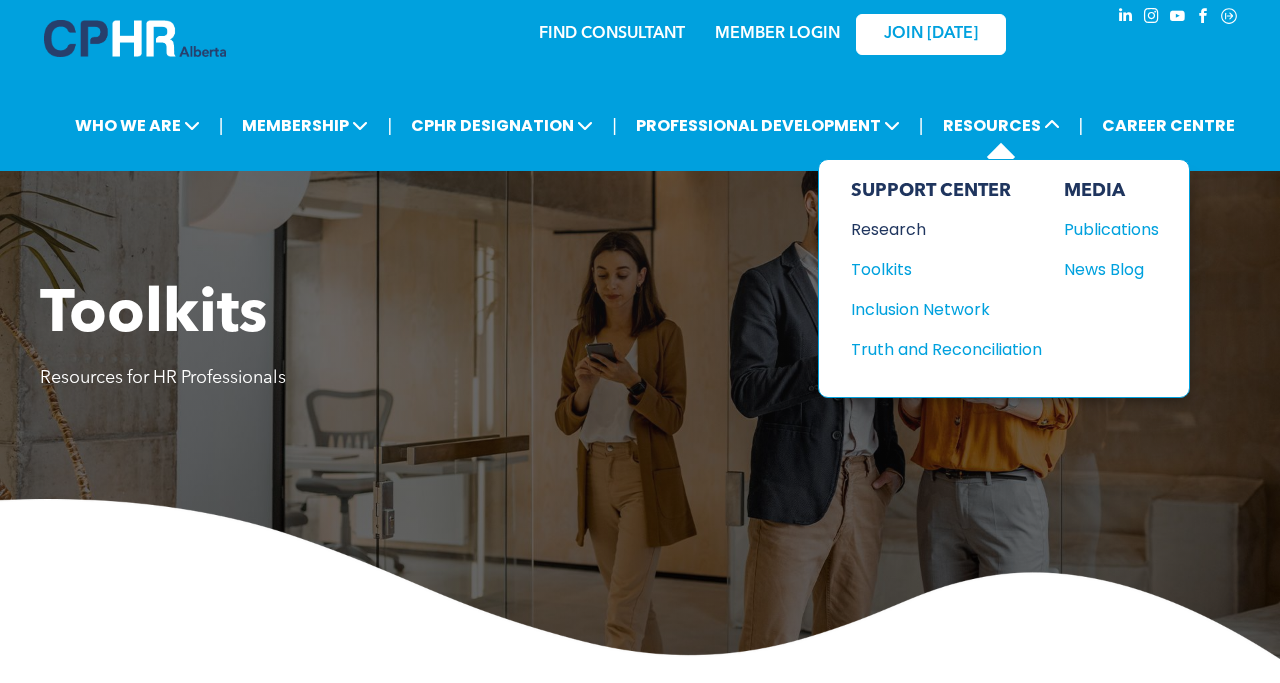 click on "Research" at bounding box center (937, 229) 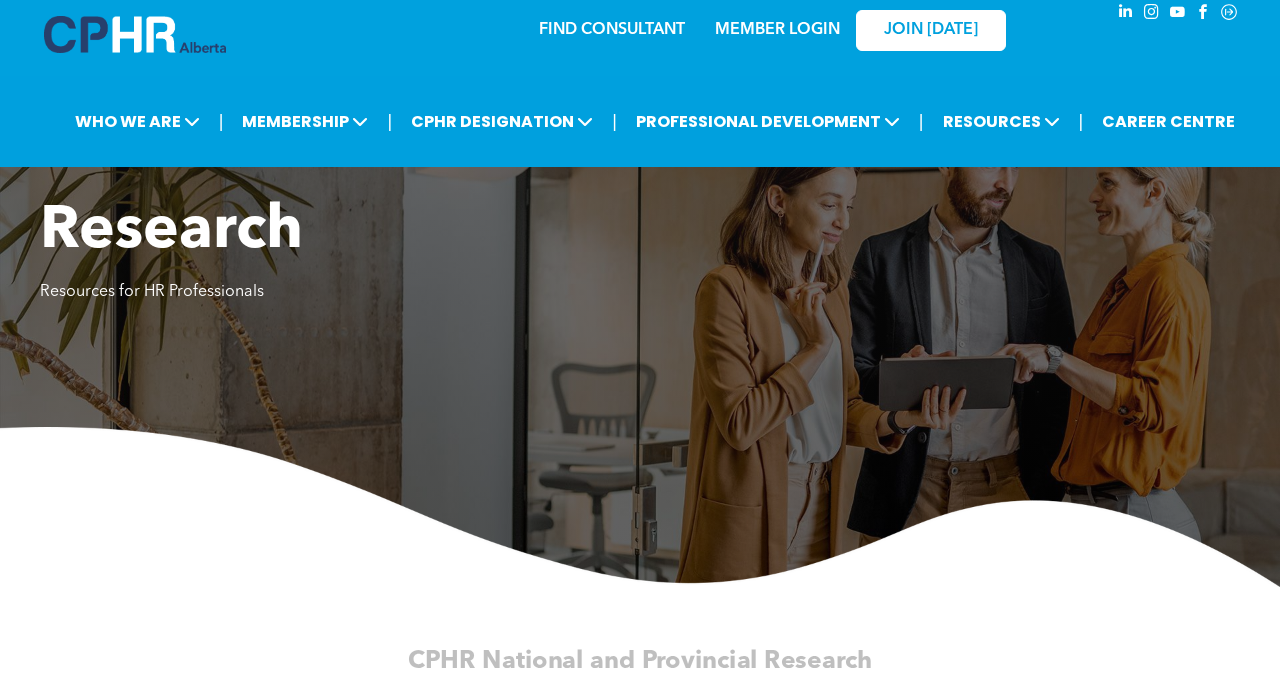 scroll, scrollTop: 0, scrollLeft: 0, axis: both 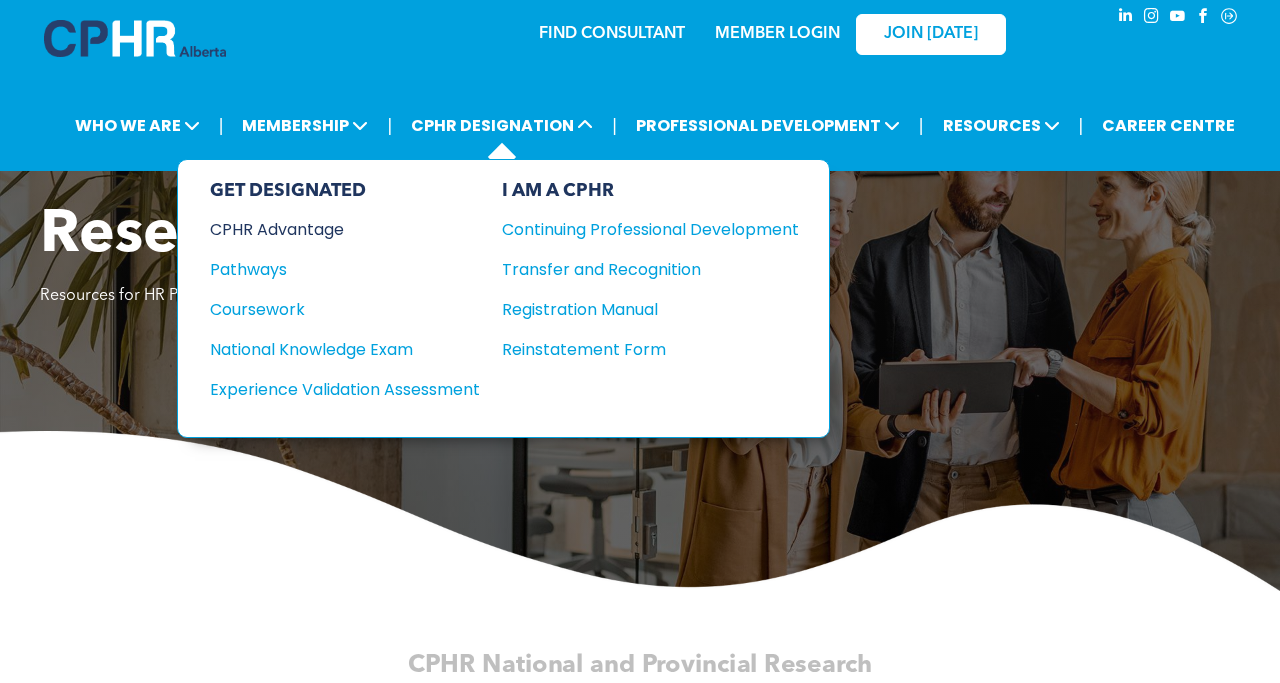click on "CPHR Advantage" at bounding box center [331, 229] 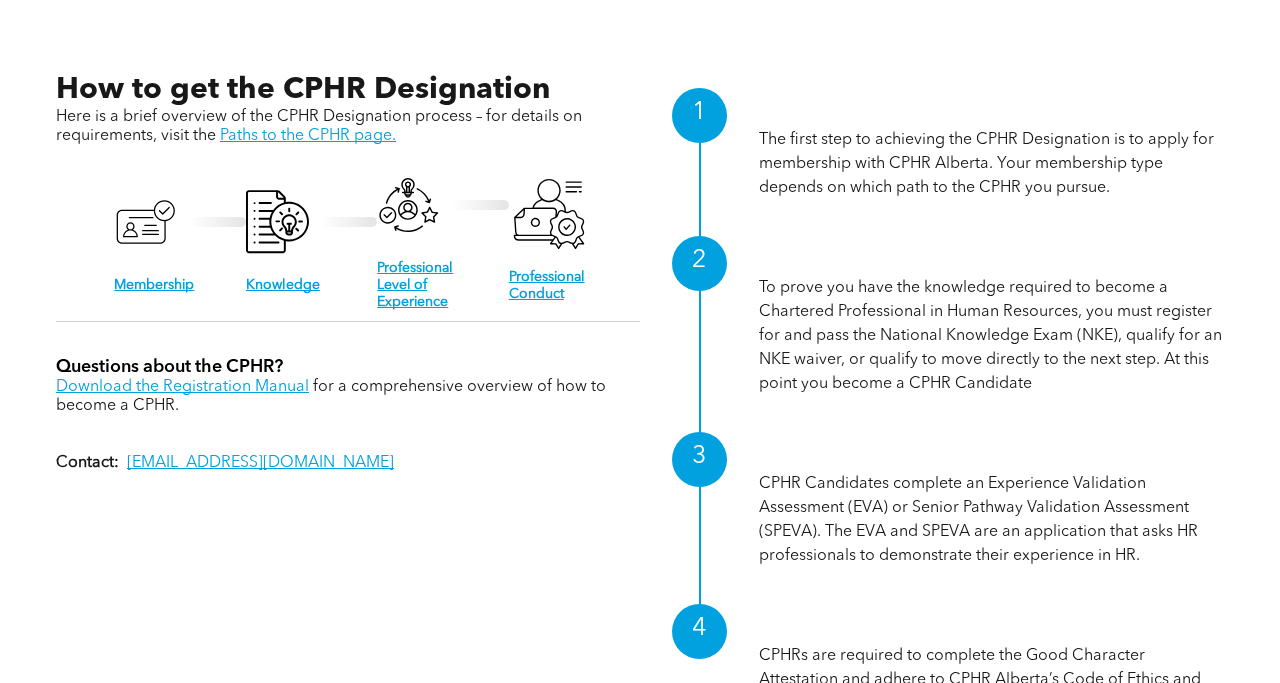 scroll, scrollTop: 1840, scrollLeft: 0, axis: vertical 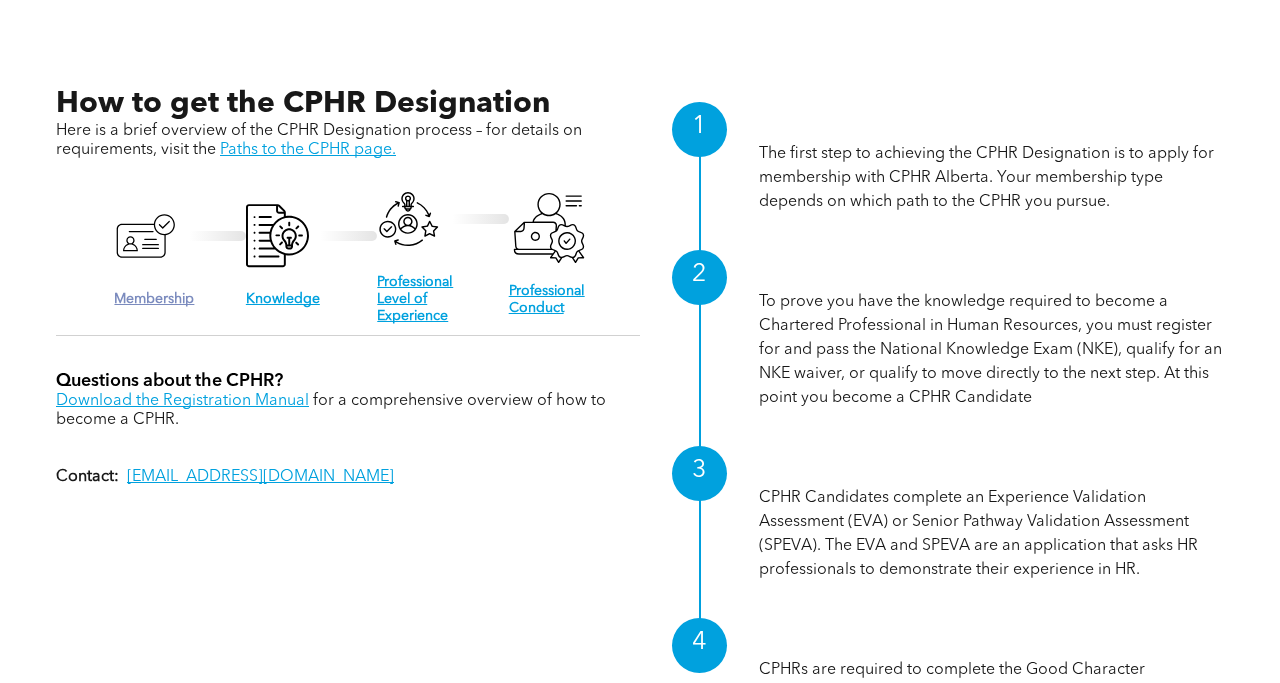 click on "Membership" at bounding box center (154, 299) 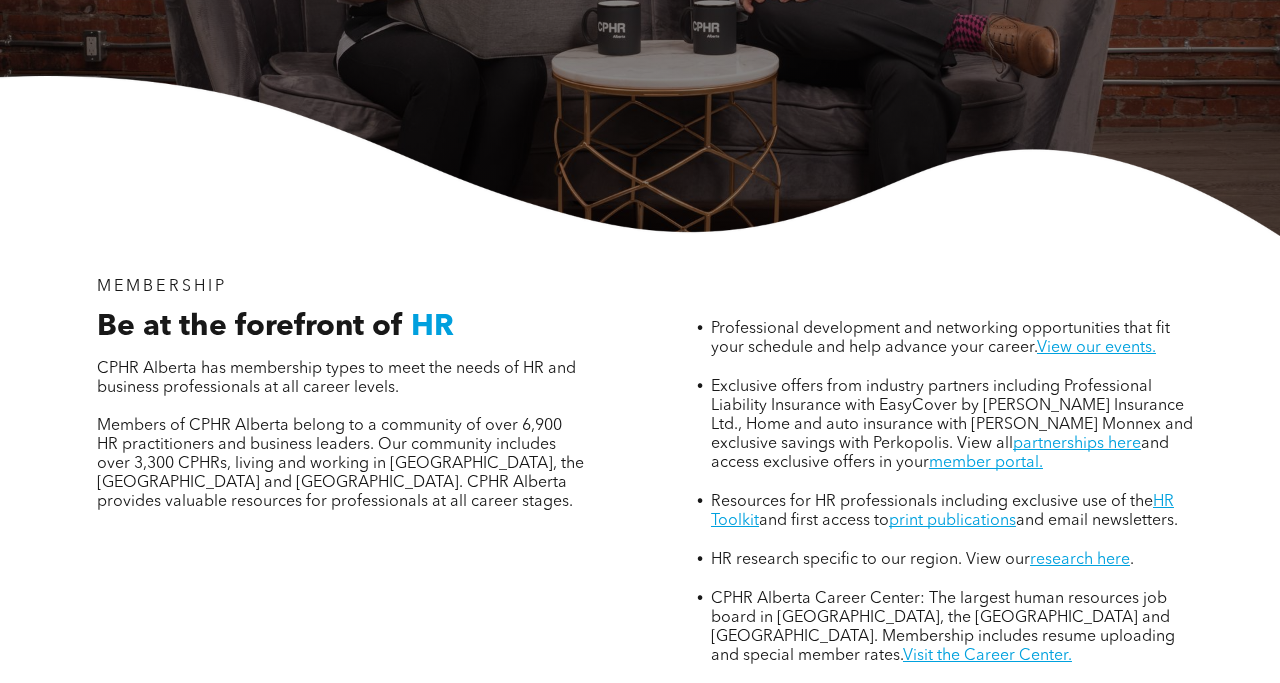 scroll, scrollTop: 480, scrollLeft: 0, axis: vertical 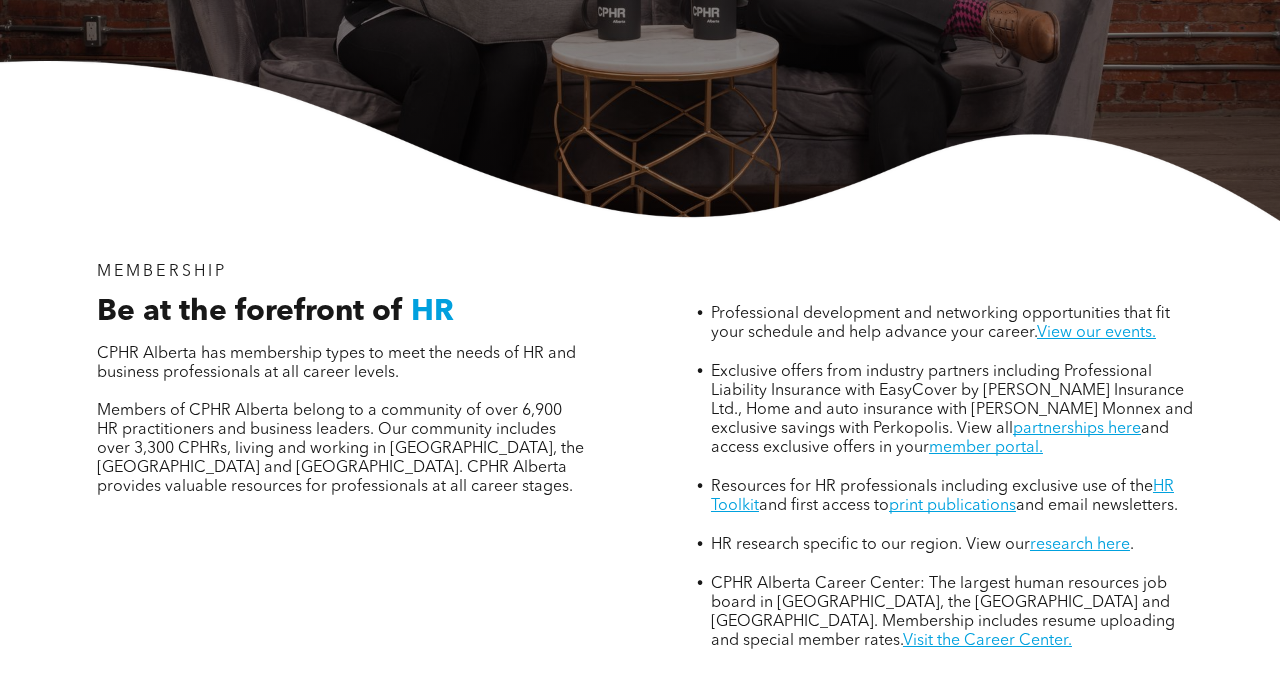 click on "CPHR Alberta Career Center: The largest human resources job board in [GEOGRAPHIC_DATA], the [GEOGRAPHIC_DATA] and [GEOGRAPHIC_DATA]. Membership includes resume uploading and special member rates.  Visit the Career Center." at bounding box center [954, 612] 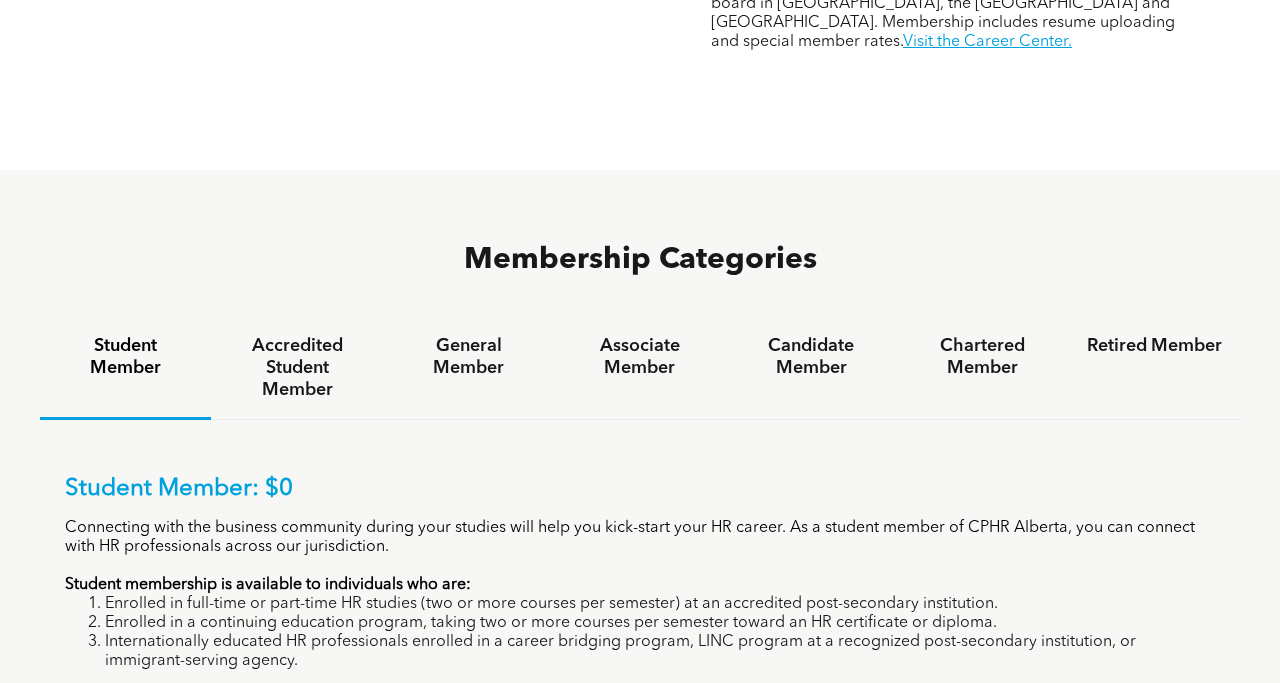 scroll, scrollTop: 1080, scrollLeft: 0, axis: vertical 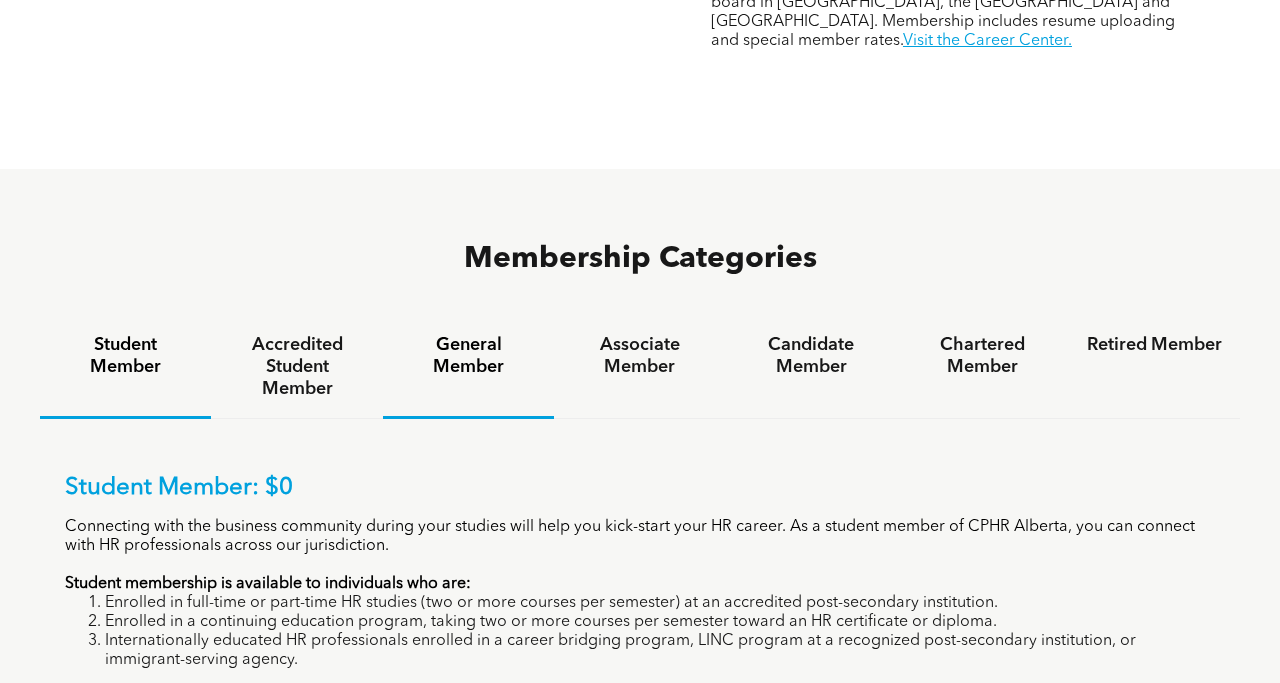 click on "General Member" at bounding box center [468, 356] 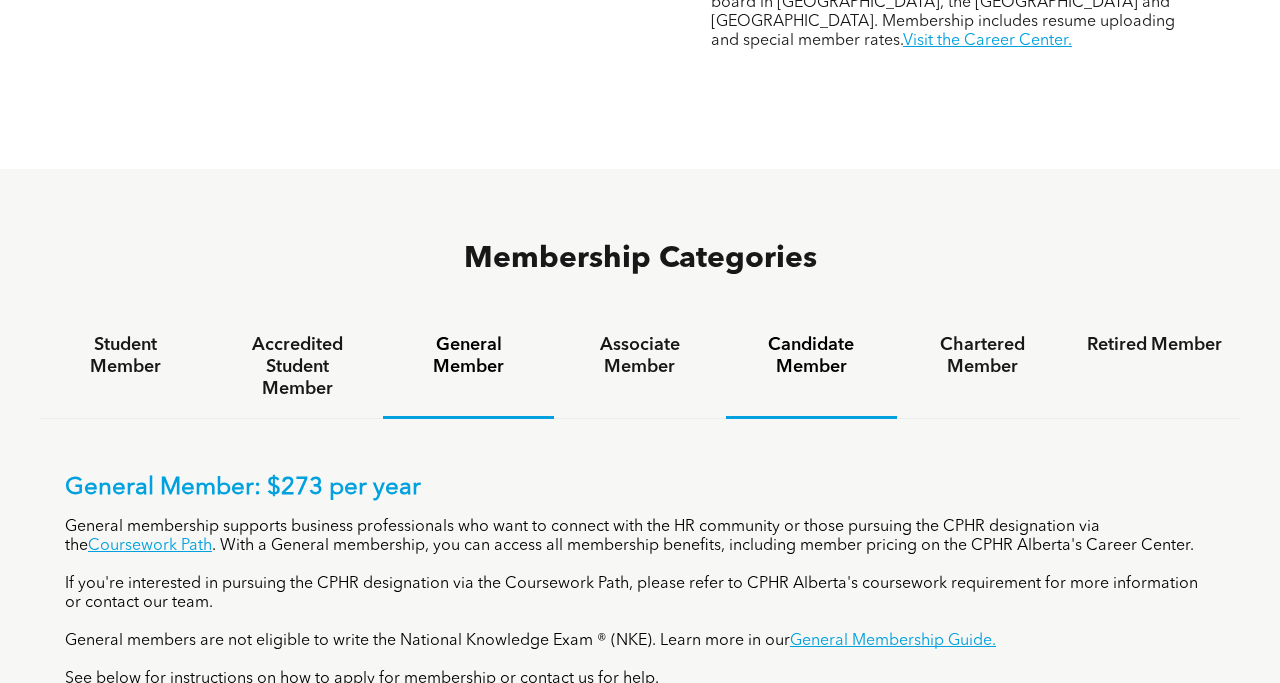 click on "Candidate Member" at bounding box center [811, 356] 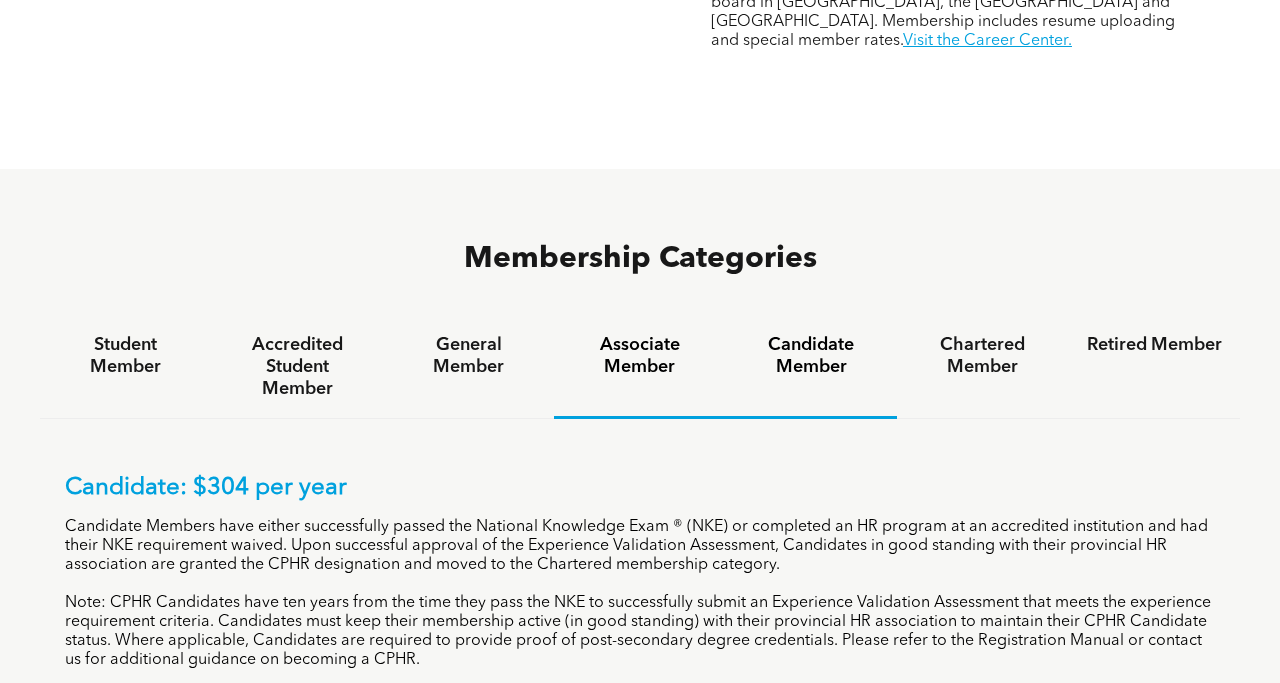 click on "Associate Member" at bounding box center (639, 356) 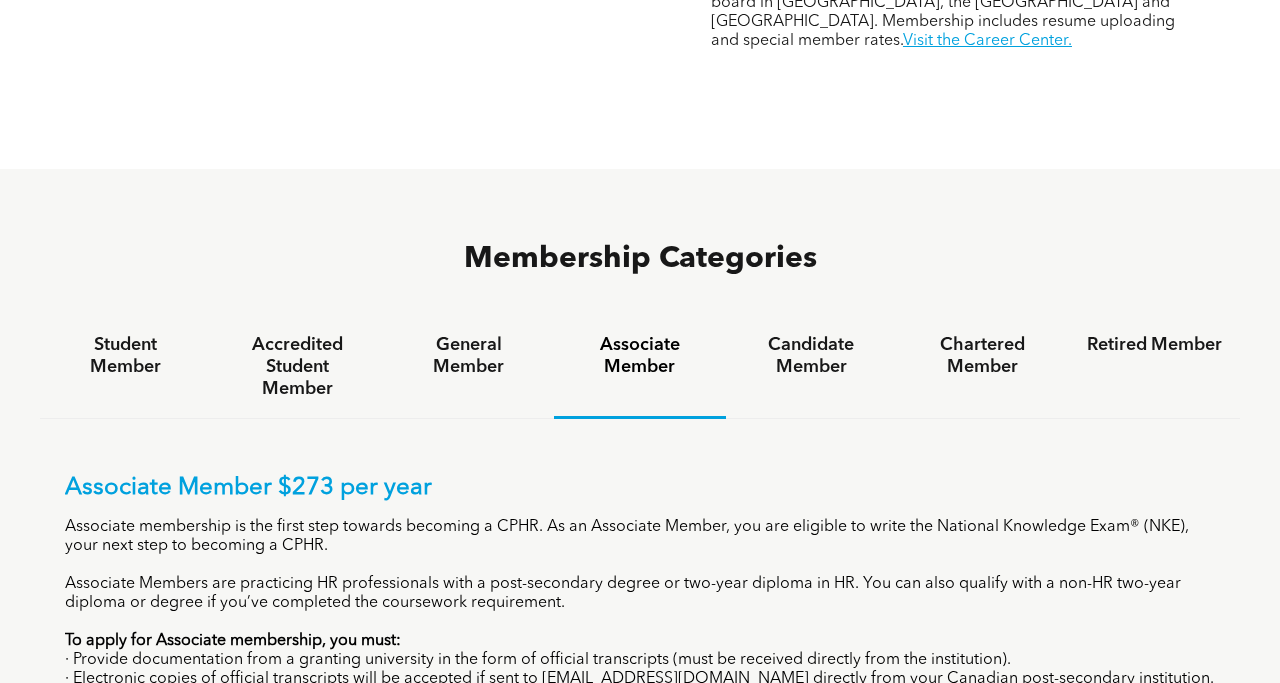 click on "Associate Member $273 per year
Associate membership is the first step towards becoming a CPHR. As an Associate Member, you are eligible to write the National Knowledge Exam® (NKE), your next step to becoming a CPHR. Associate Members are practicing HR professionals with a post-secondary degree or two-year diploma in HR. You can also qualify with a non-HR two-year diploma or degree if you’ve completed the coursework requirement. To apply for Associate membership, you must: · Provide documentation from a granting university in the form of official transcripts (must be received directly from the institution). · Electronic copies of official transcripts will be accepted if sent to [EMAIL_ADDRESS][DOMAIN_NAME] directly from your Canadian post-secondary institution. · If the degree or two-year diploma was completed outside of [GEOGRAPHIC_DATA], have IQAS or [PERSON_NAME] send a basic assessment of the diploma/degree directly to our office. See below for instruction on how to apply for membership or contact us for help." at bounding box center [640, 619] 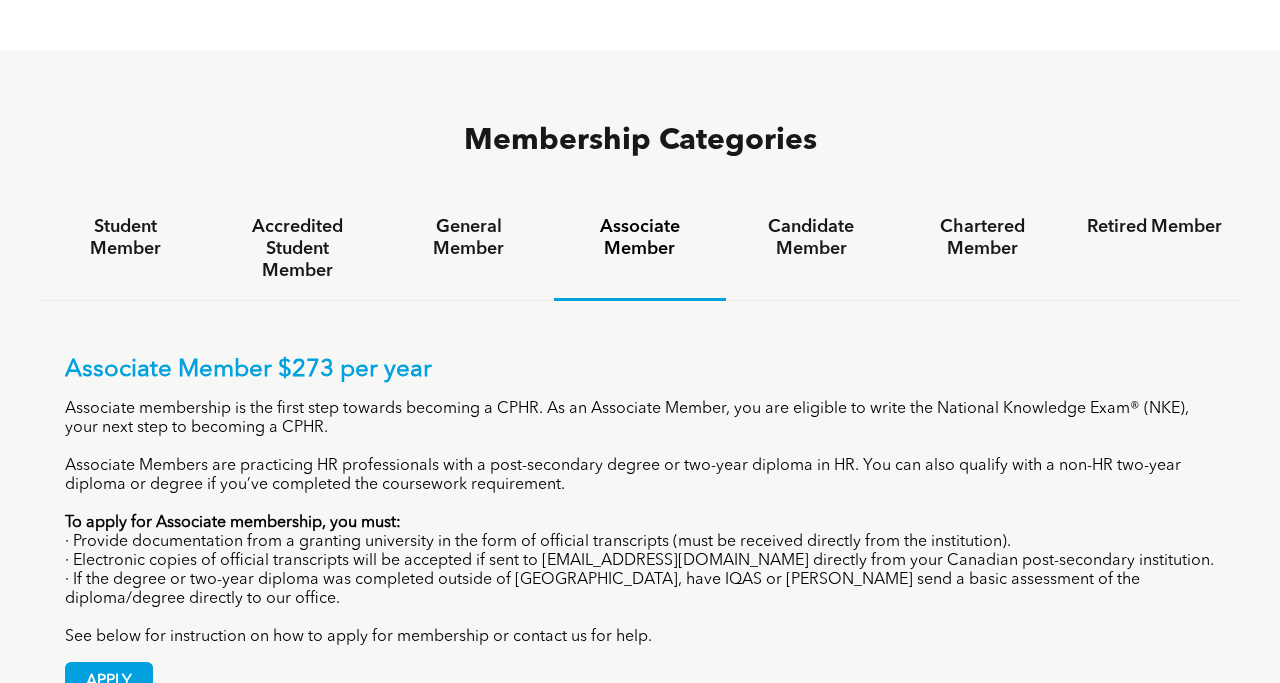 scroll, scrollTop: 1200, scrollLeft: 0, axis: vertical 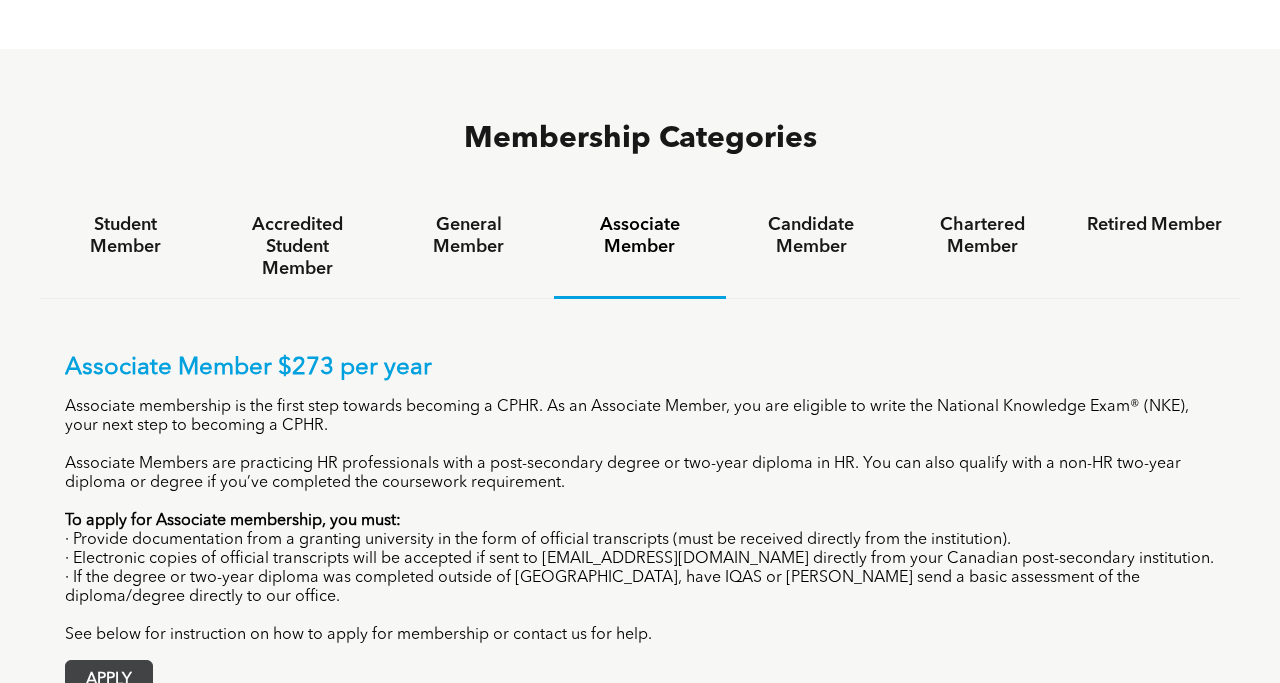click on "APPLY" at bounding box center [109, 680] 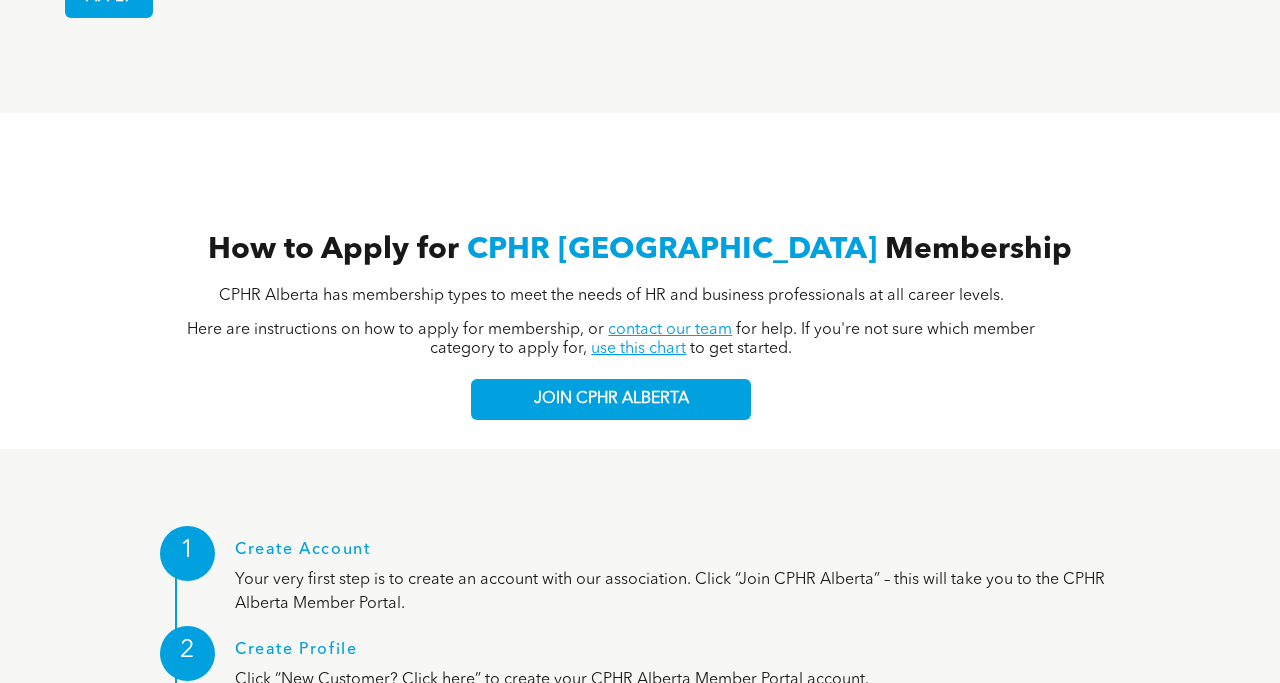 scroll, scrollTop: 1920, scrollLeft: 0, axis: vertical 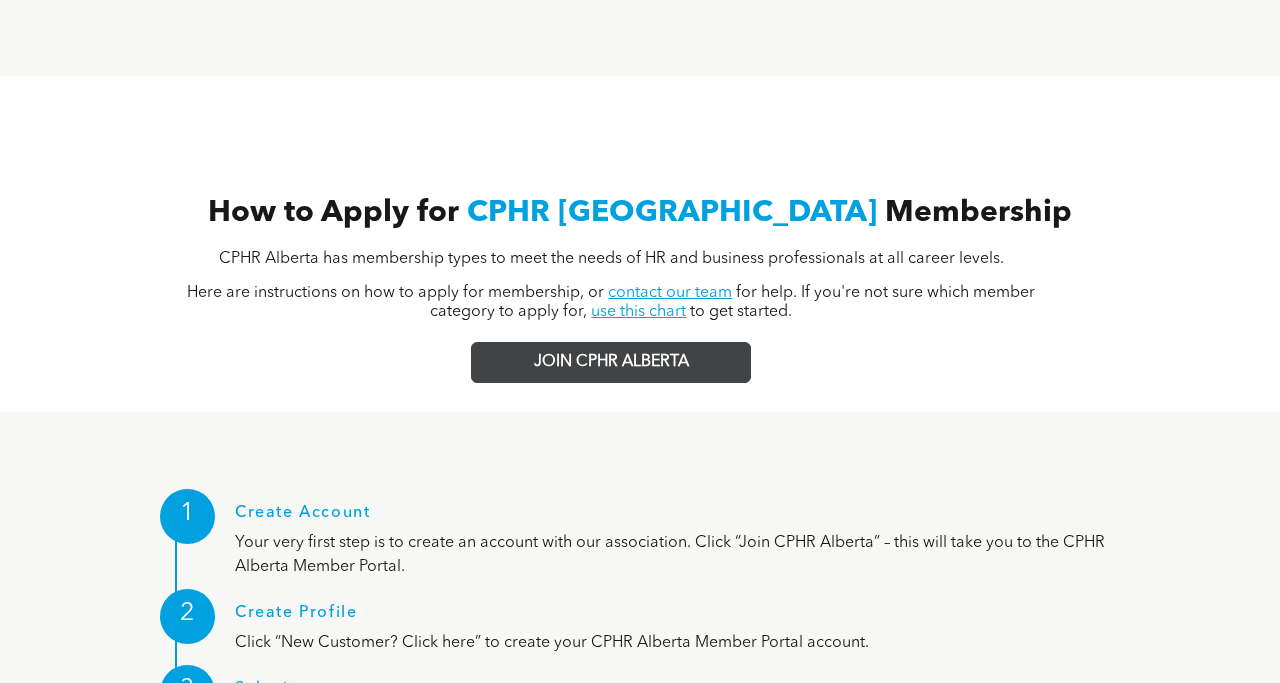 click on "JOIN CPHR ALBERTA" at bounding box center (611, 362) 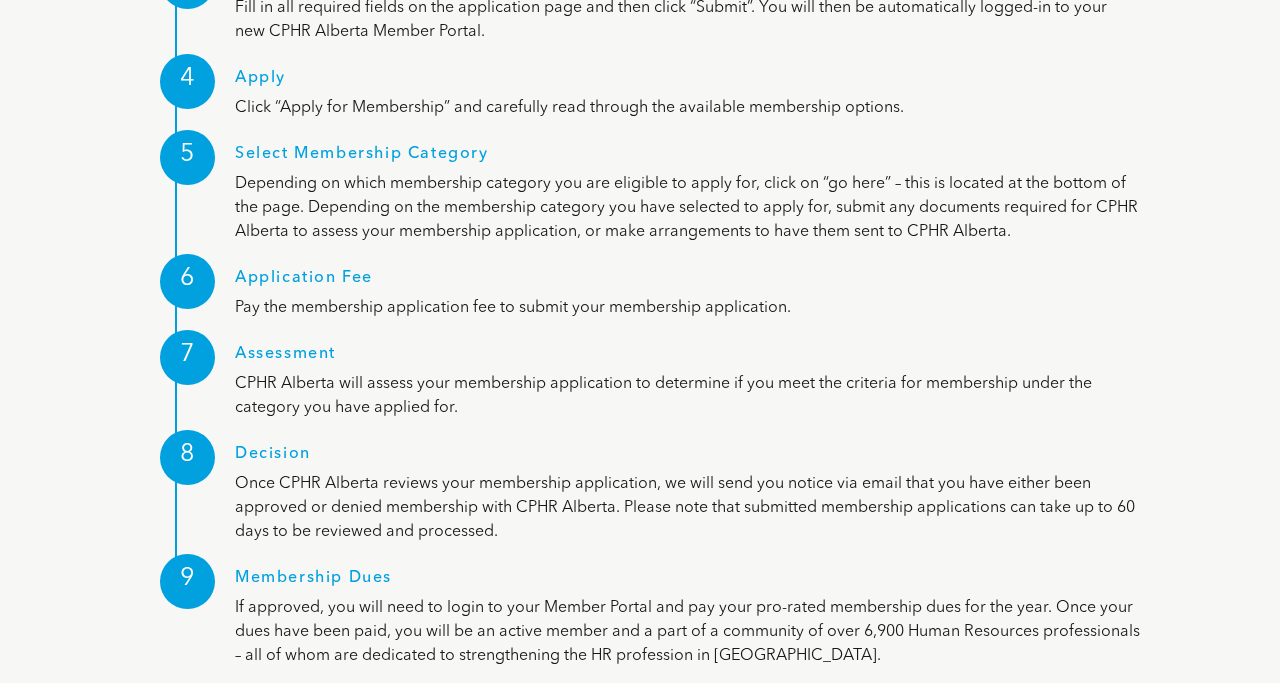 scroll, scrollTop: 2640, scrollLeft: 0, axis: vertical 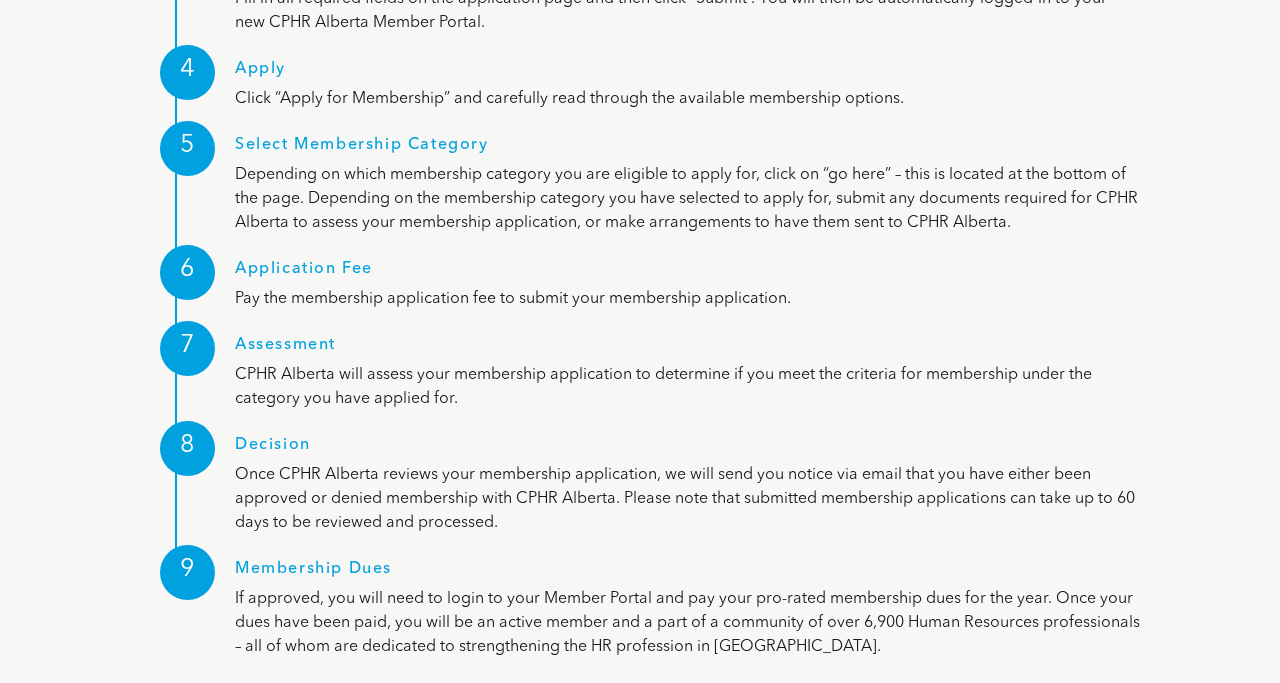 click on "Once CPHR Alberta reviews your membership application, we will send you notice via email that you have either been approved or denied membership with CPHR Alberta. Please note that submitted membership applications can take up to 60 days to be reviewed and processed." at bounding box center [687, 499] 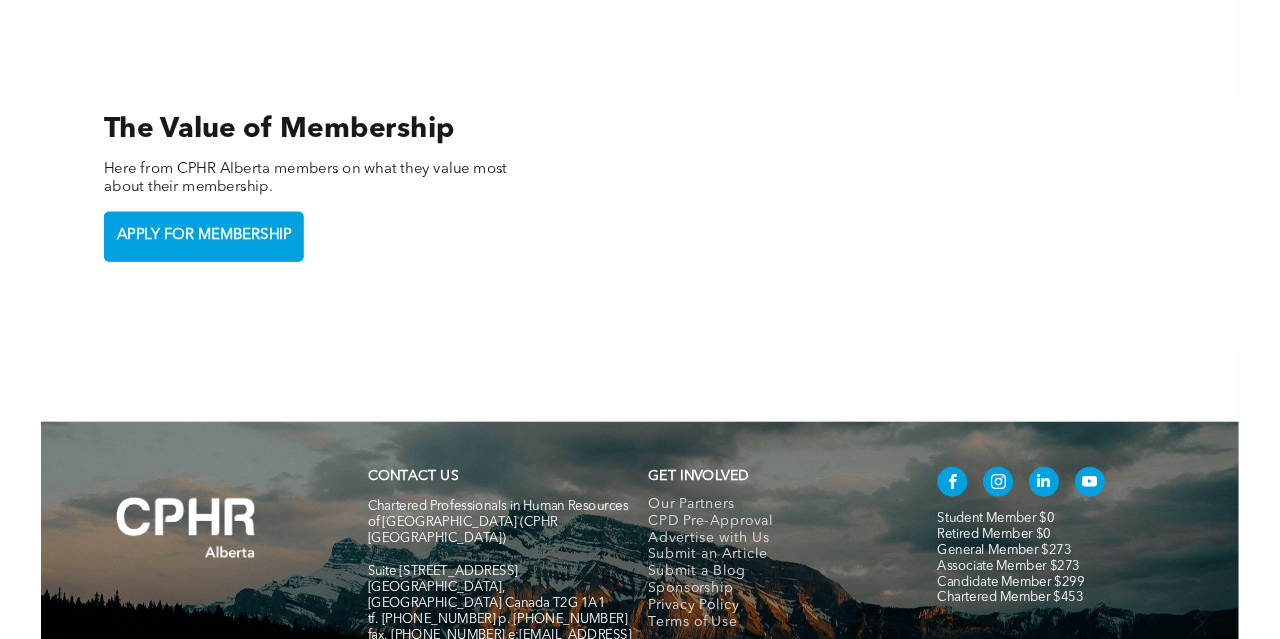 scroll, scrollTop: 4240, scrollLeft: 0, axis: vertical 